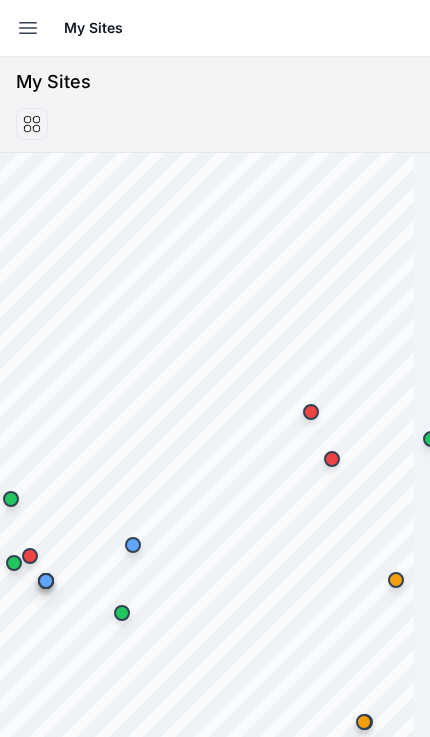 scroll, scrollTop: 0, scrollLeft: 0, axis: both 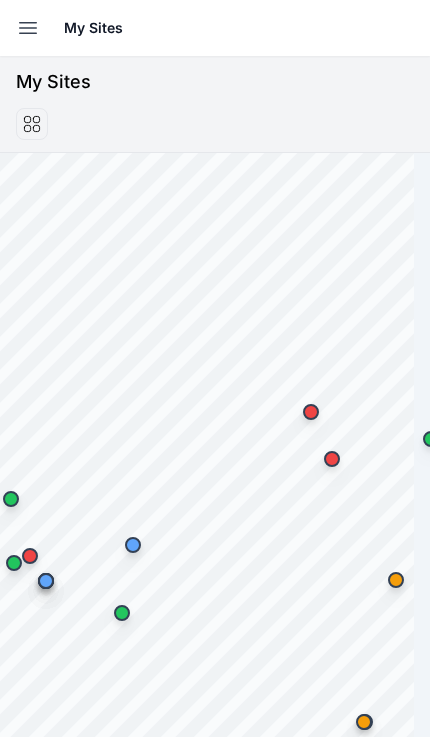 click on "[ACTION]" at bounding box center (28, 28) 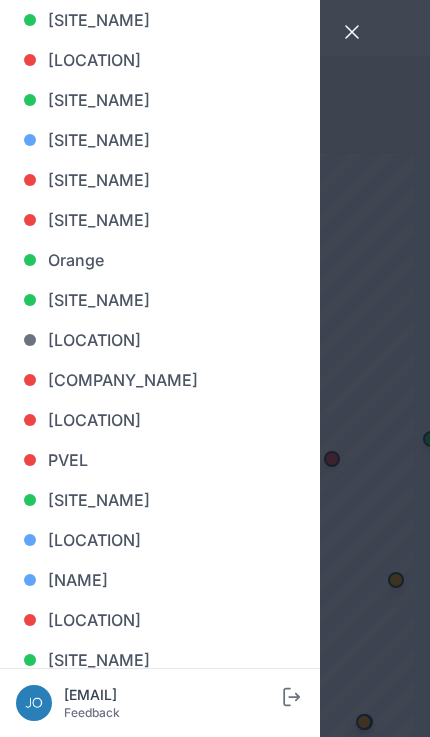 scroll, scrollTop: 1106, scrollLeft: 0, axis: vertical 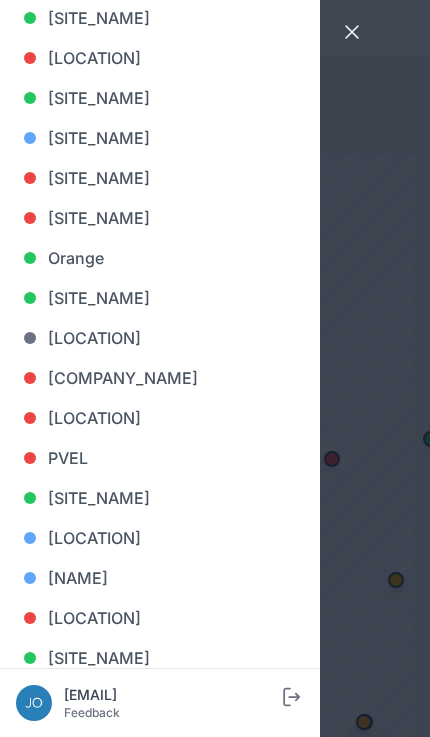 click on "[NAME]" at bounding box center [160, 578] 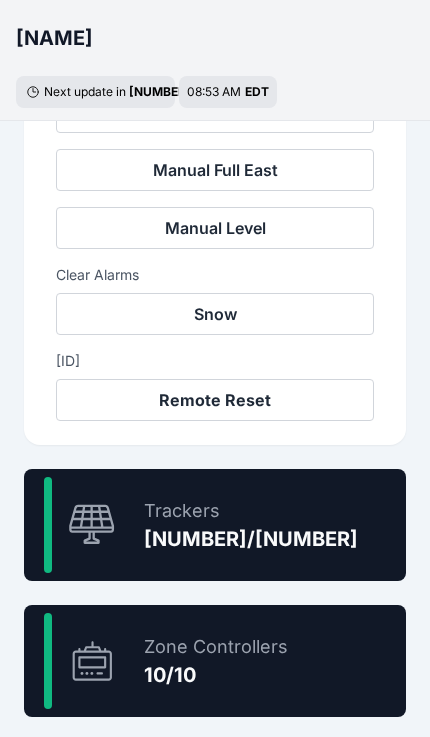 click on "97.9 % Trackers 660/674" at bounding box center (215, 525) 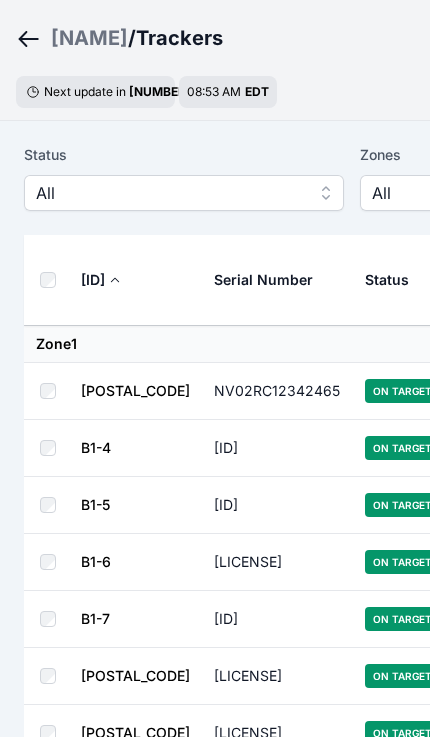 click on "All" at bounding box center [170, 193] 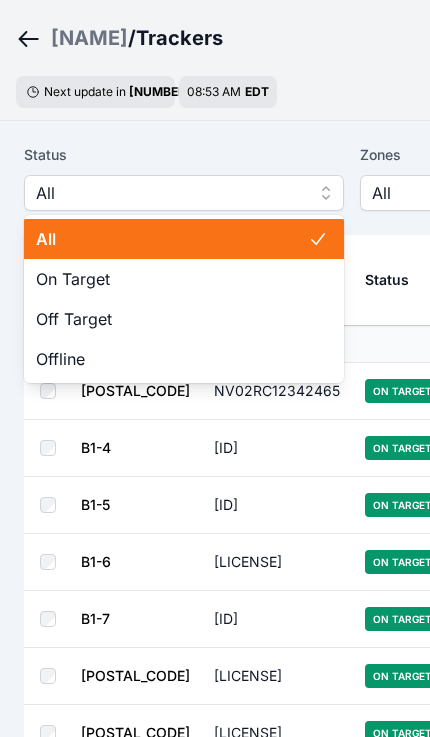 click on "Off Target" at bounding box center (172, 319) 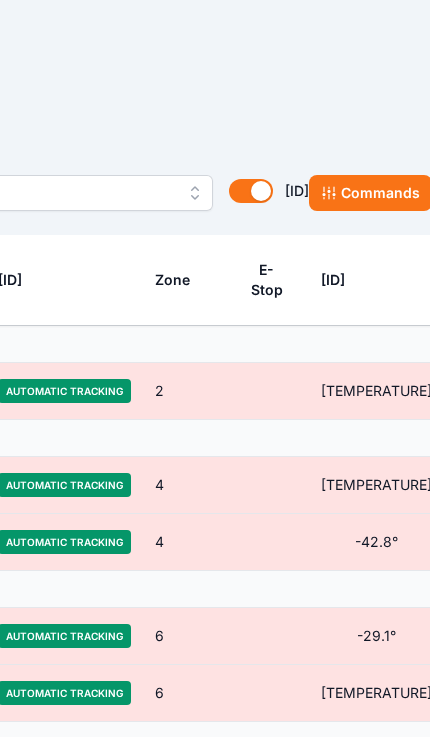 scroll, scrollTop: 60, scrollLeft: 498, axis: both 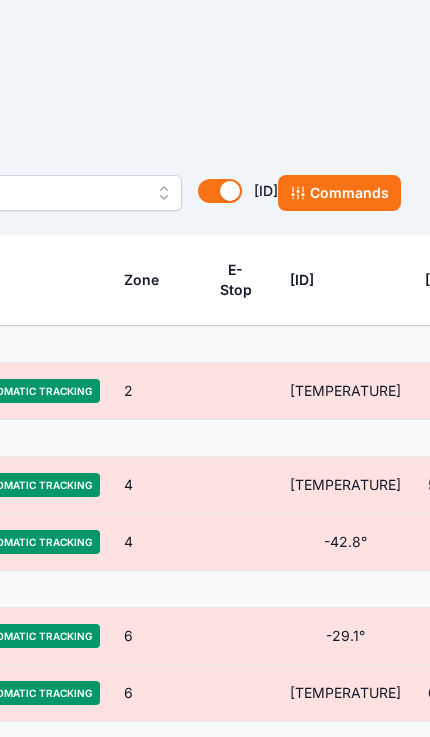 click at bounding box center [298, 193] 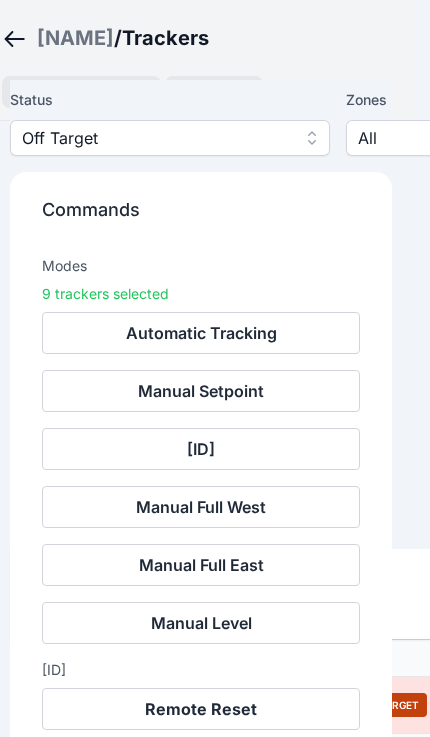 scroll, scrollTop: 345, scrollLeft: 15, axis: both 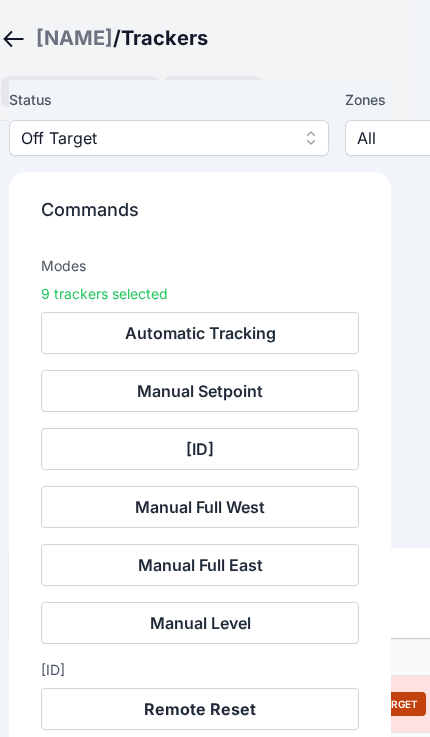 click on "Remote Reset" at bounding box center [200, 709] 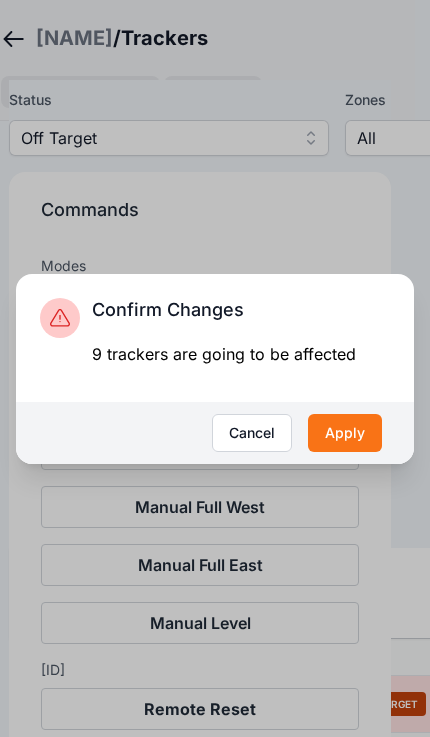 click on "Apply" at bounding box center (345, 433) 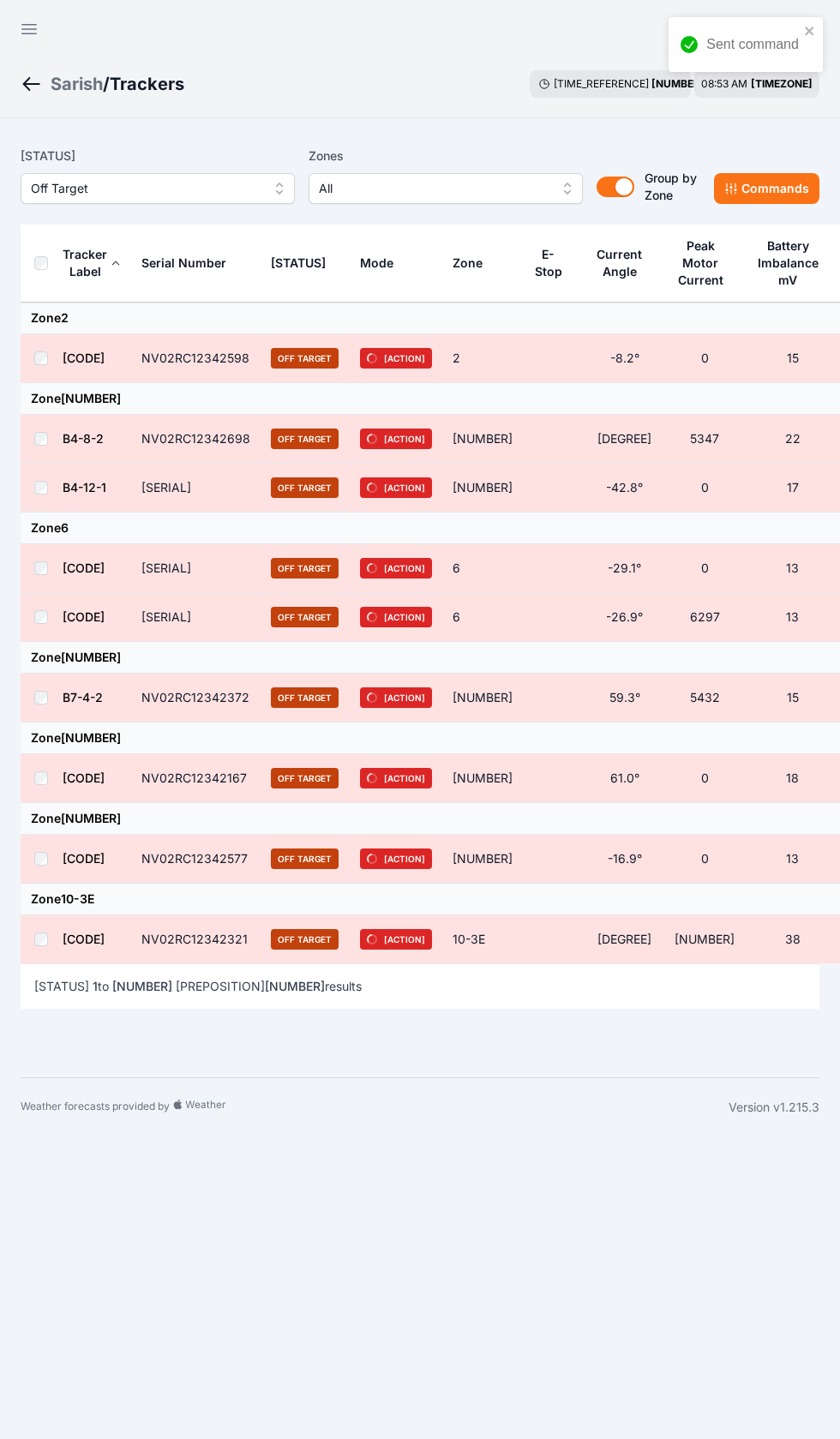 scroll, scrollTop: 0, scrollLeft: 0, axis: both 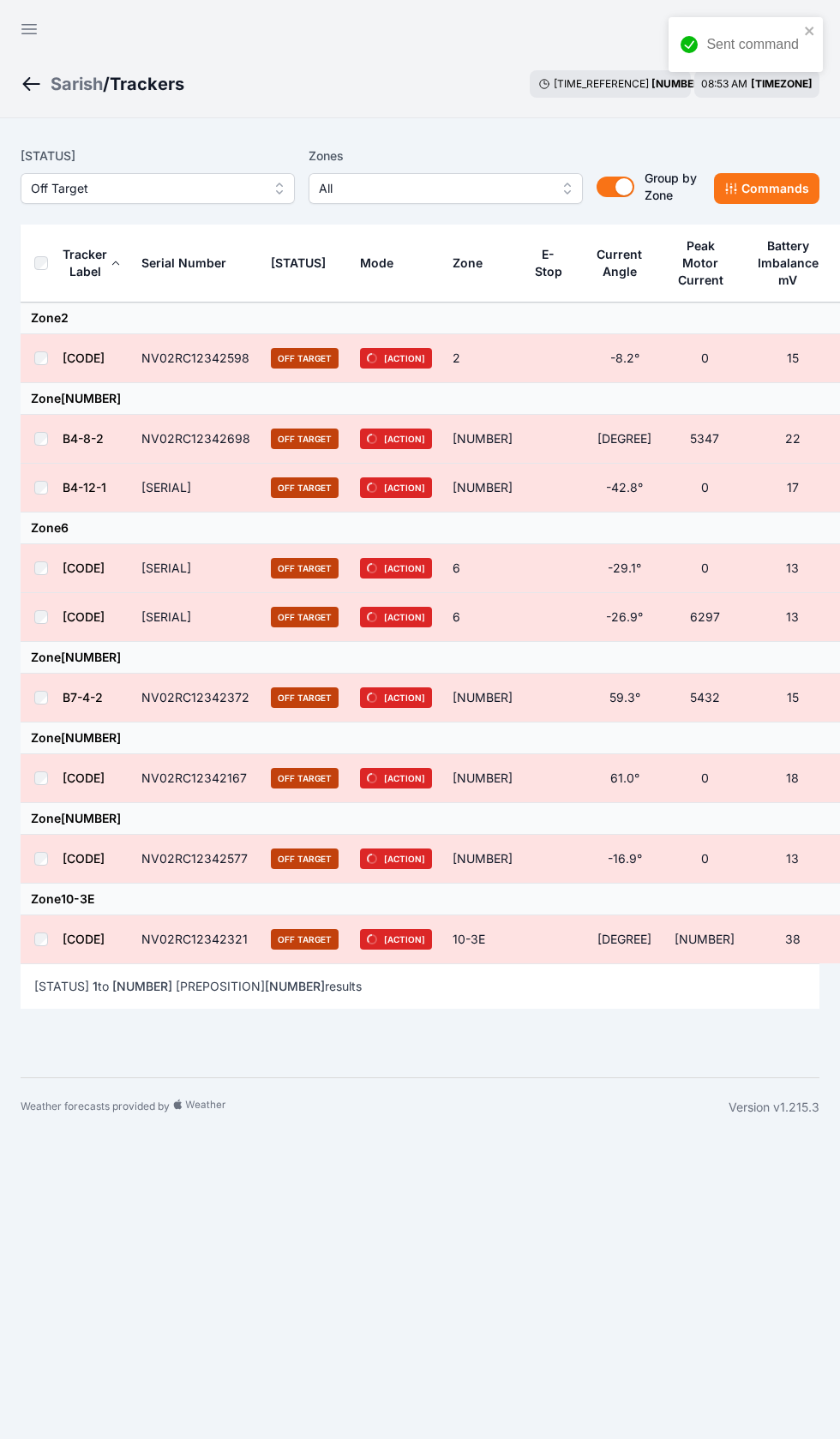 click on "Sarish" at bounding box center [76, 84] 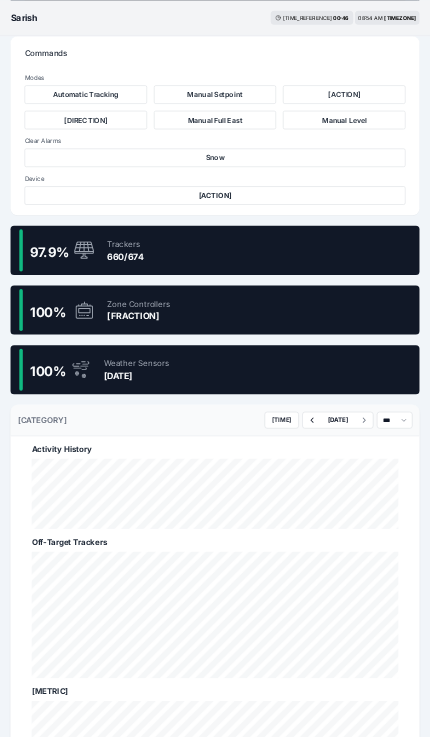 scroll, scrollTop: 0, scrollLeft: 0, axis: both 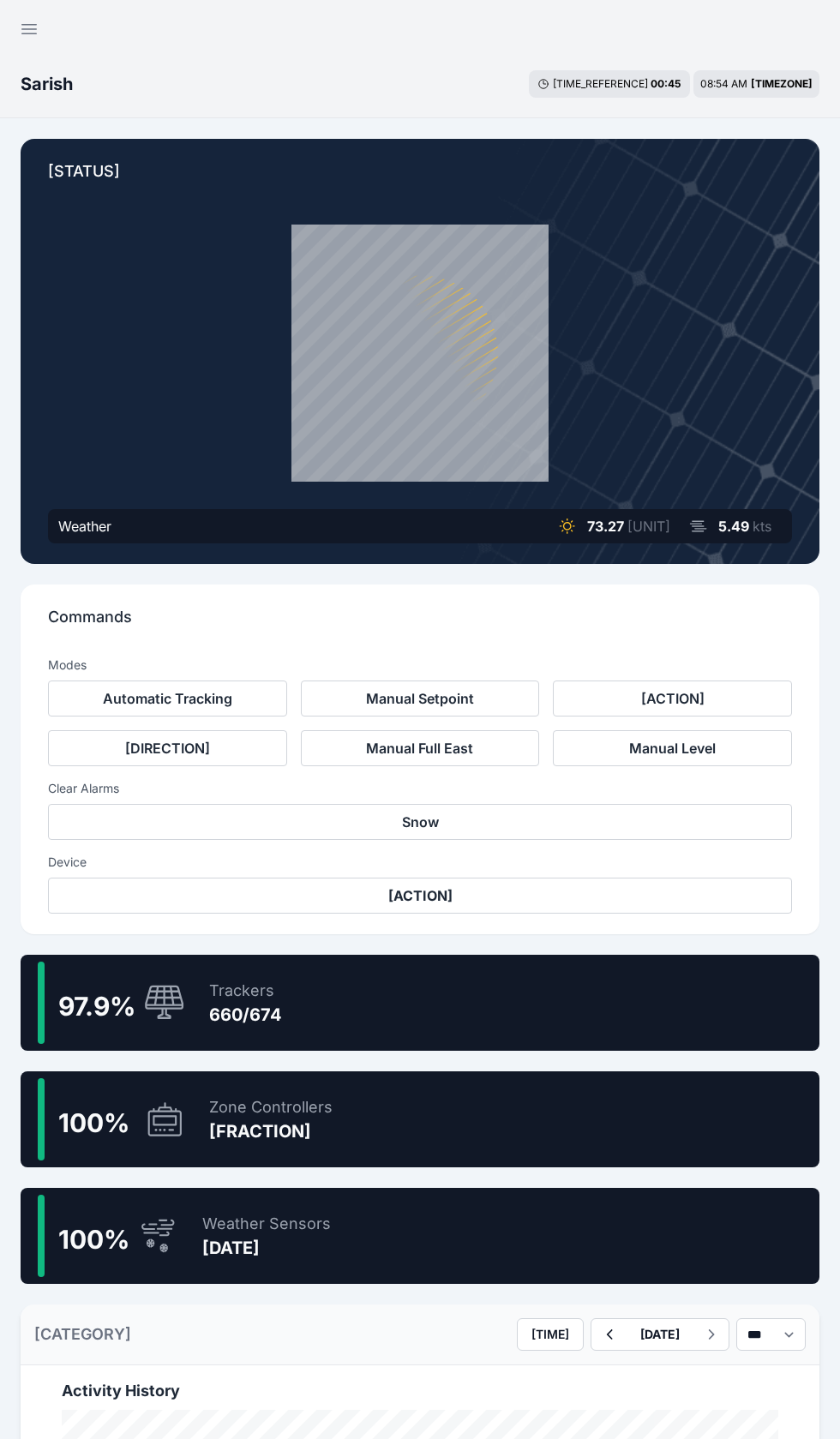 click at bounding box center (29, 29) 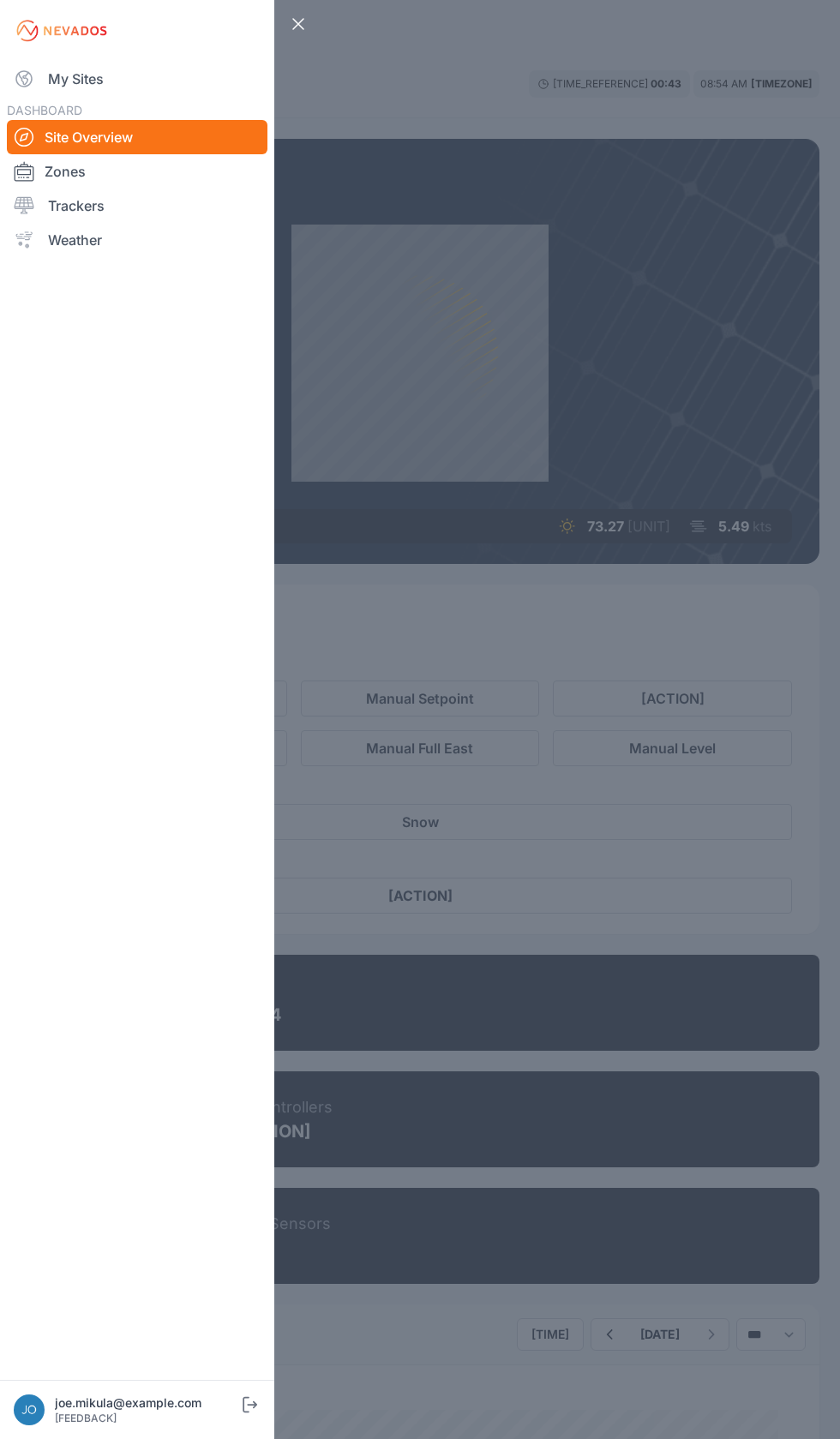 click on "My Sites" at bounding box center (137, 79) 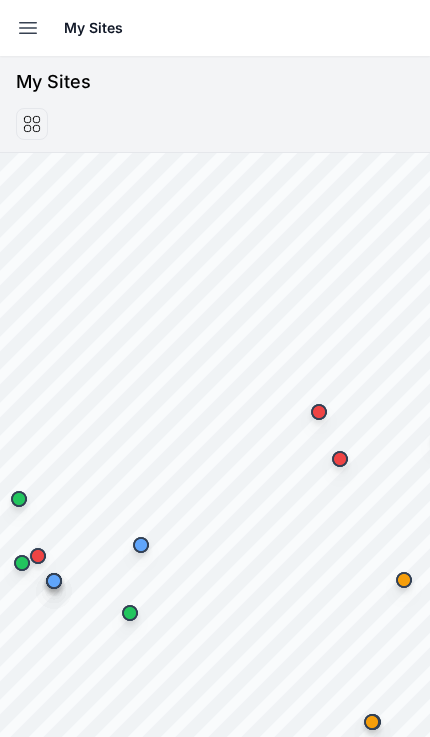 click at bounding box center (28, 28) 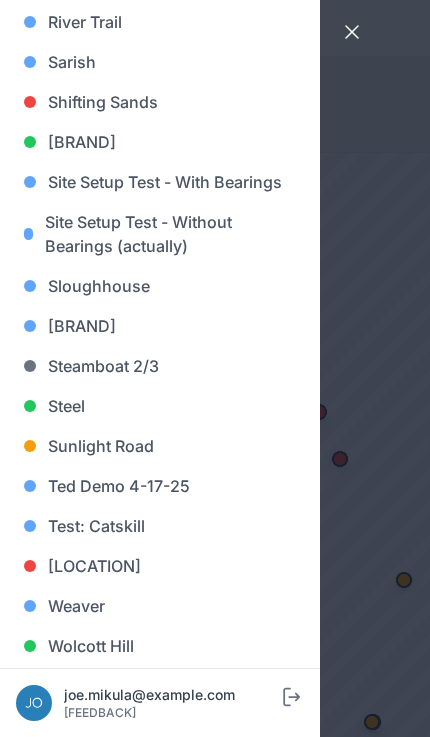 scroll, scrollTop: 1645, scrollLeft: 0, axis: vertical 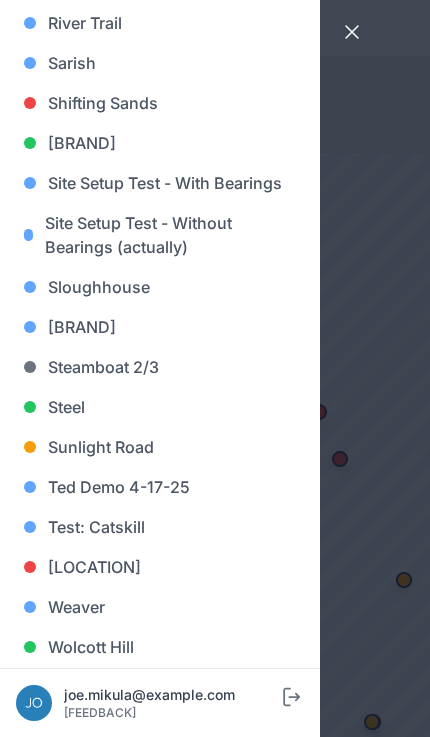 click on "Sloughhouse" at bounding box center [160, 287] 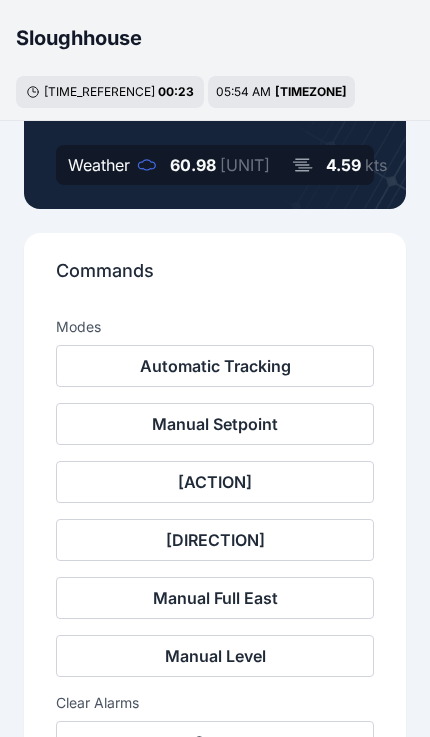 scroll, scrollTop: 0, scrollLeft: 0, axis: both 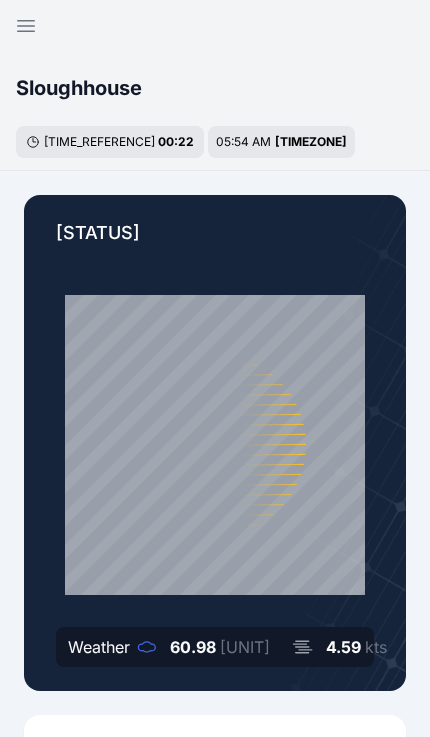 click at bounding box center [26, 26] 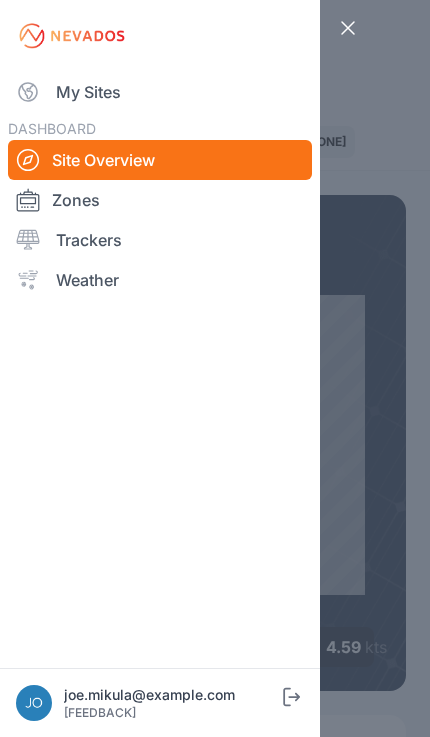 click on "My Sites" at bounding box center [160, 92] 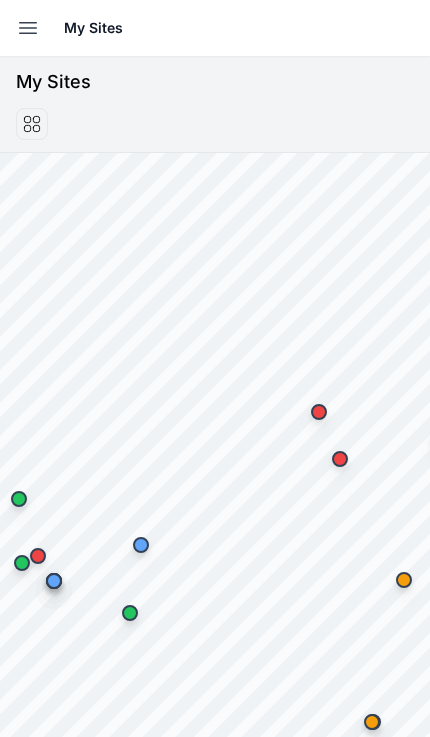 click at bounding box center (28, 28) 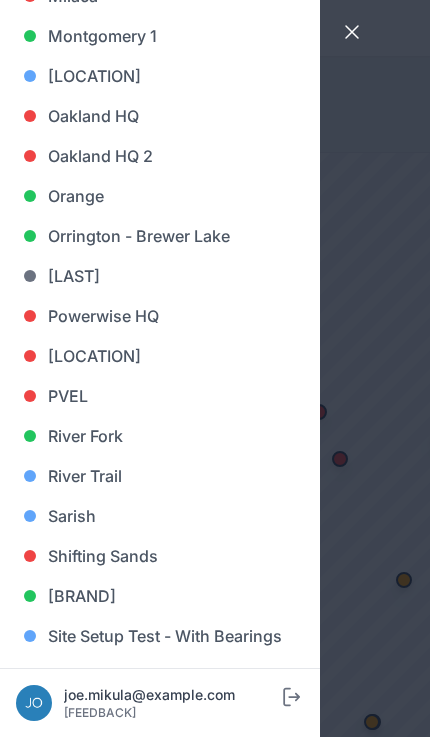 scroll, scrollTop: 1188, scrollLeft: 0, axis: vertical 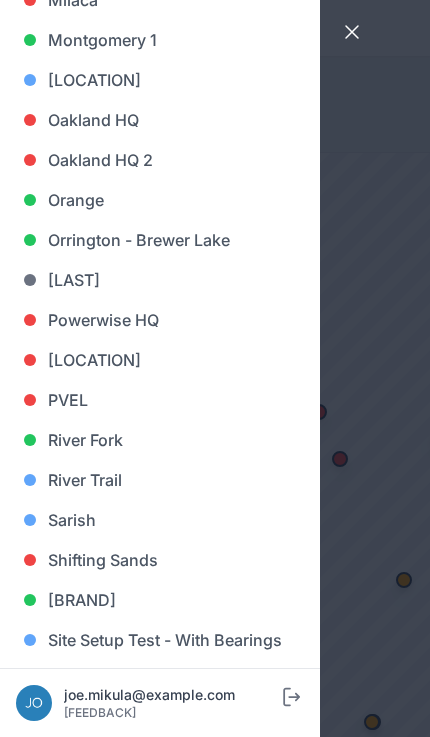click on "[SITE_NAME]" at bounding box center [160, 80] 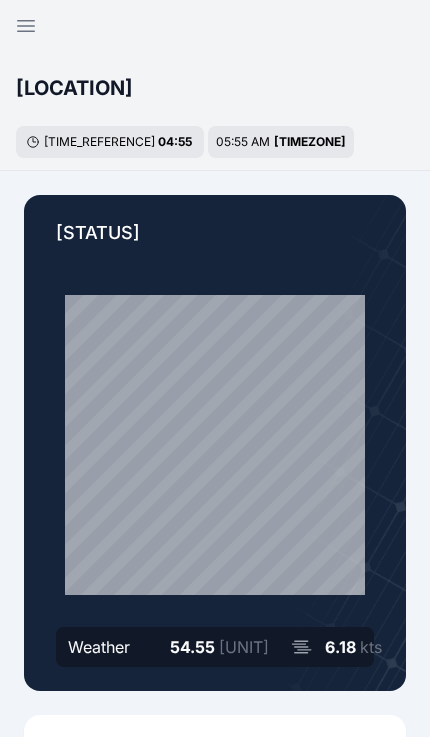 click at bounding box center (26, 26) 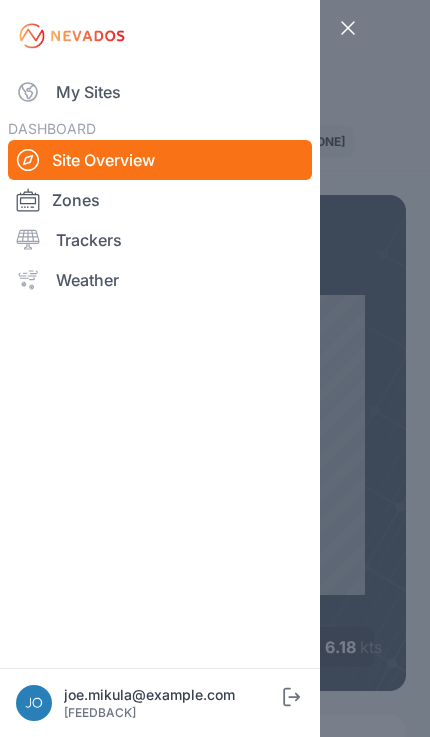 click on "My Sites" at bounding box center (160, 92) 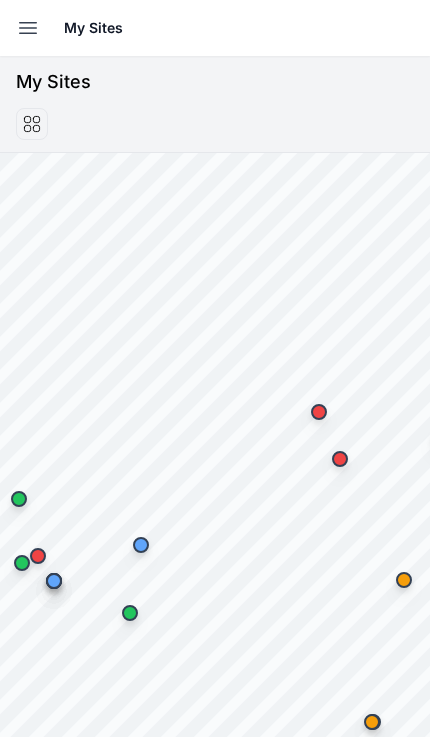 click at bounding box center [28, 28] 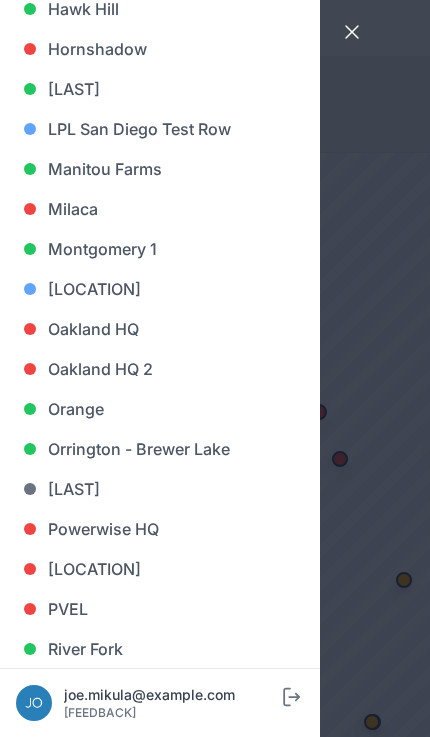 scroll, scrollTop: 981, scrollLeft: 0, axis: vertical 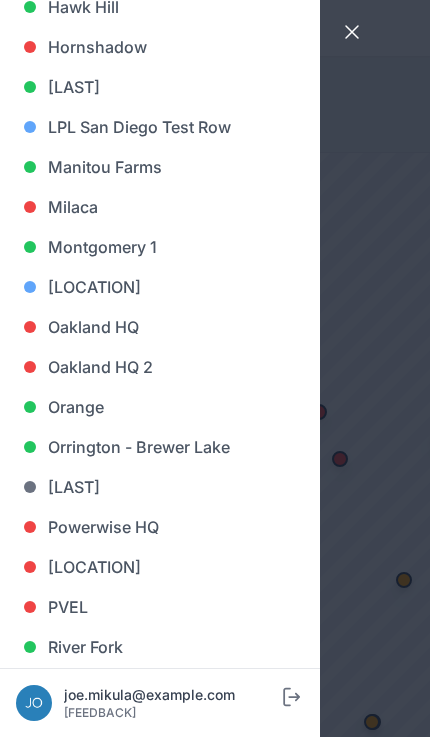 click on "[SITE_NAME]" at bounding box center (160, 247) 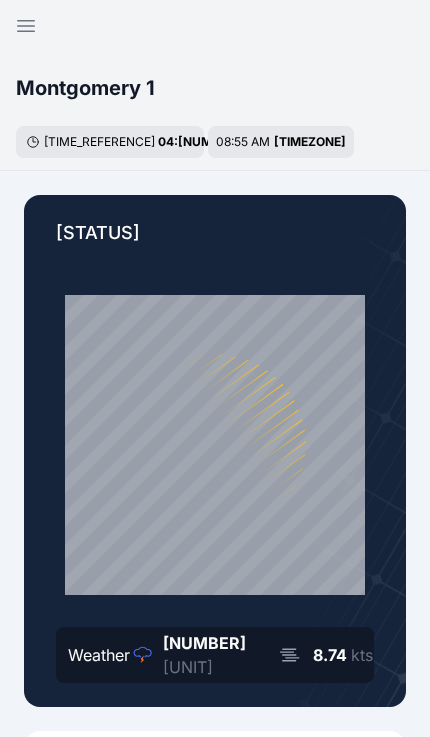 click at bounding box center (26, 26) 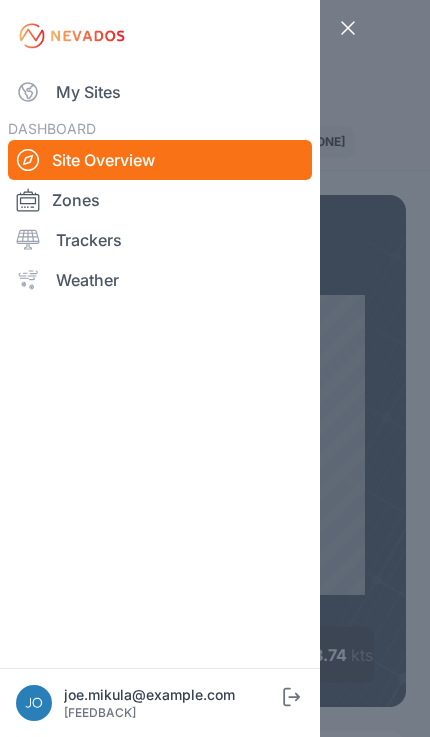 click on "My Sites" at bounding box center [160, 92] 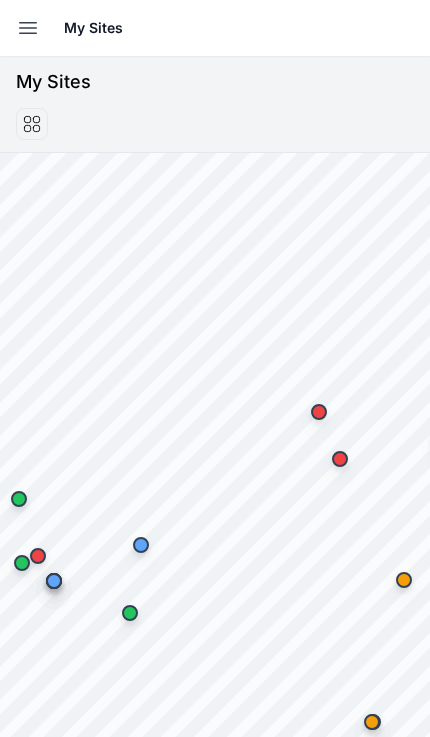 click at bounding box center [28, 28] 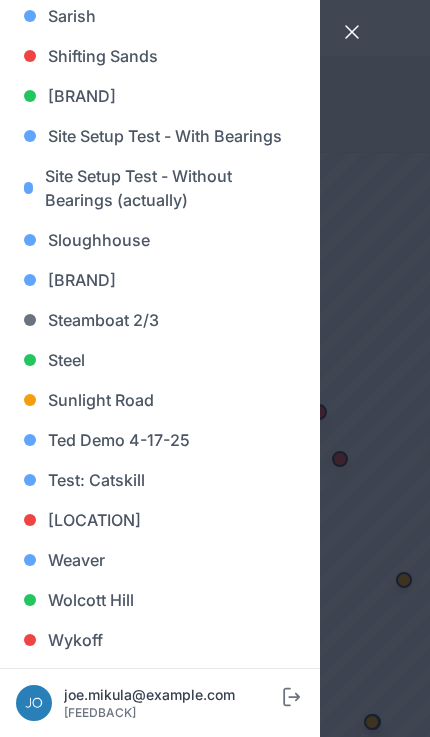 scroll, scrollTop: 1692, scrollLeft: 0, axis: vertical 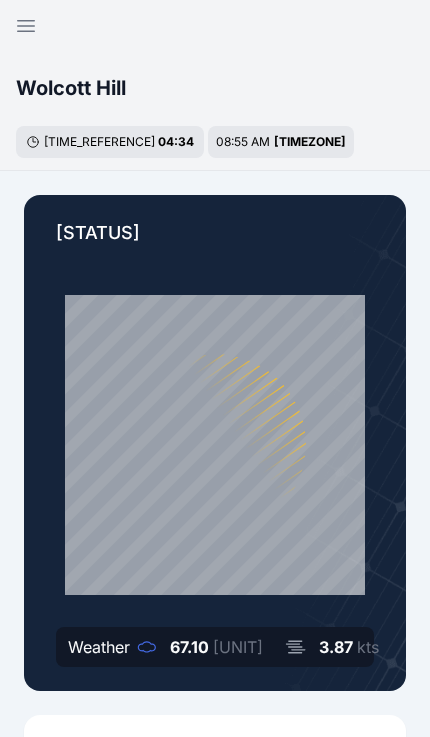 click at bounding box center (26, 26) 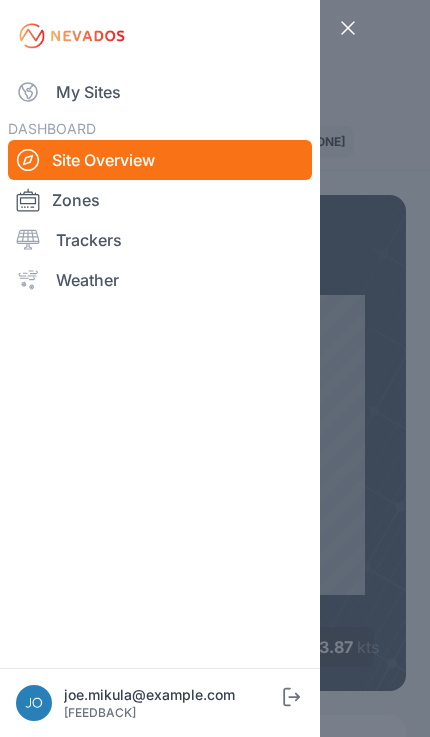 click on "My Sites" at bounding box center (160, 92) 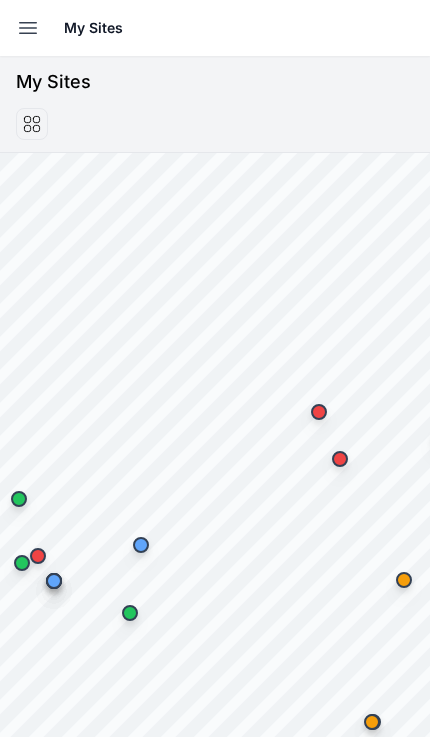 click at bounding box center [28, 28] 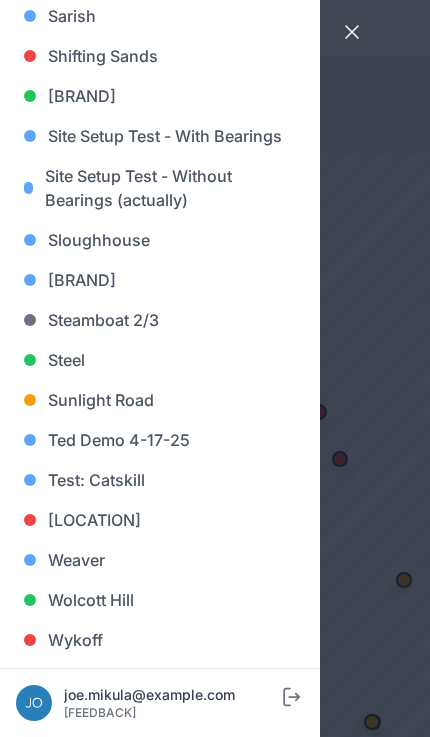scroll, scrollTop: 1692, scrollLeft: 0, axis: vertical 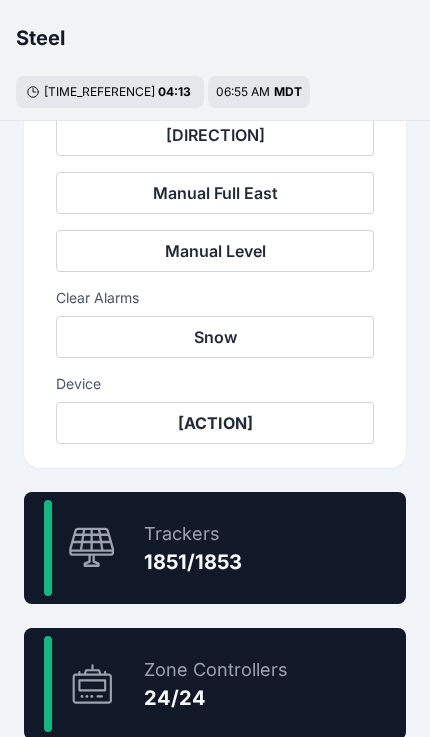 click on "99.9 % Trackers 1851/1853" at bounding box center (215, 548) 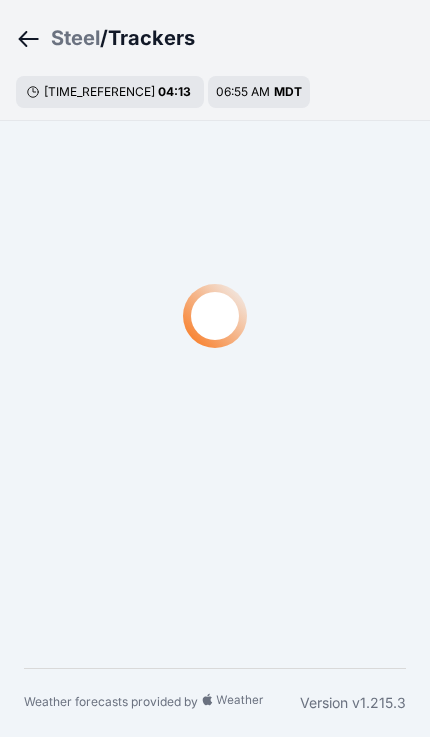 scroll, scrollTop: 60, scrollLeft: 0, axis: vertical 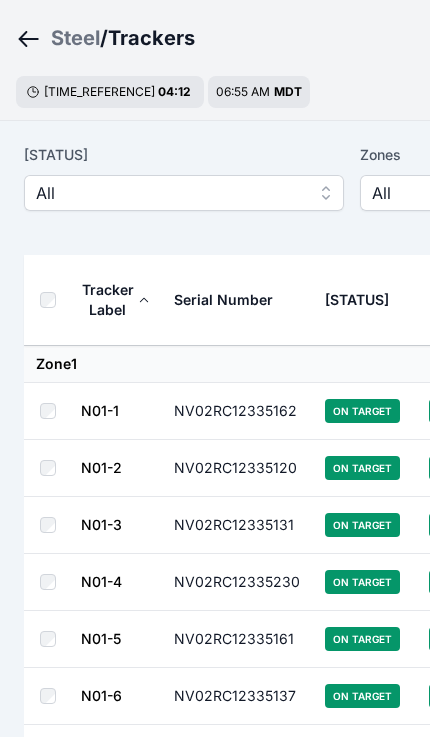 click on "All" at bounding box center [184, 193] 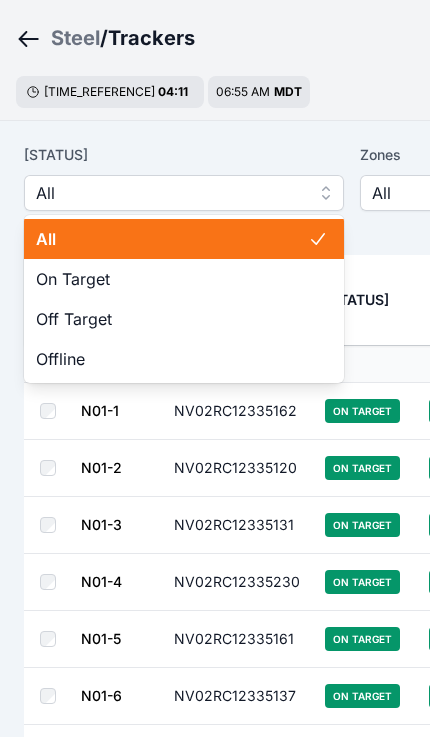 click on "Off Target" at bounding box center (172, 319) 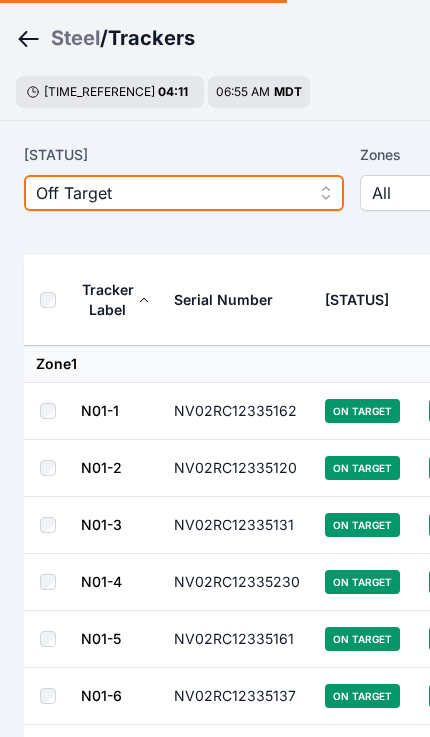 scroll, scrollTop: 0, scrollLeft: 0, axis: both 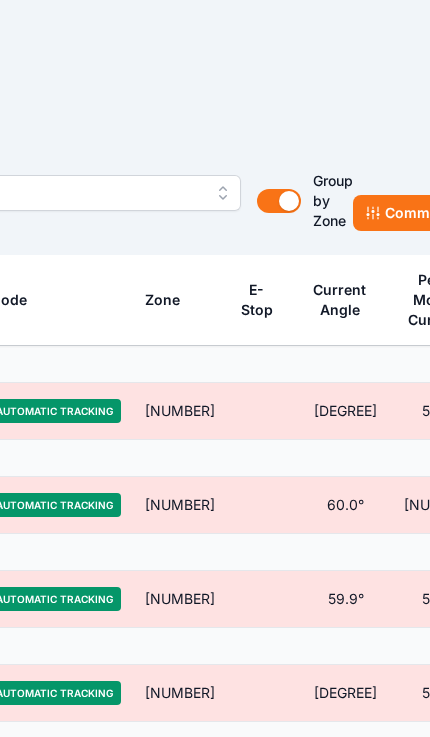 click on "Commands" at bounding box center [414, 213] 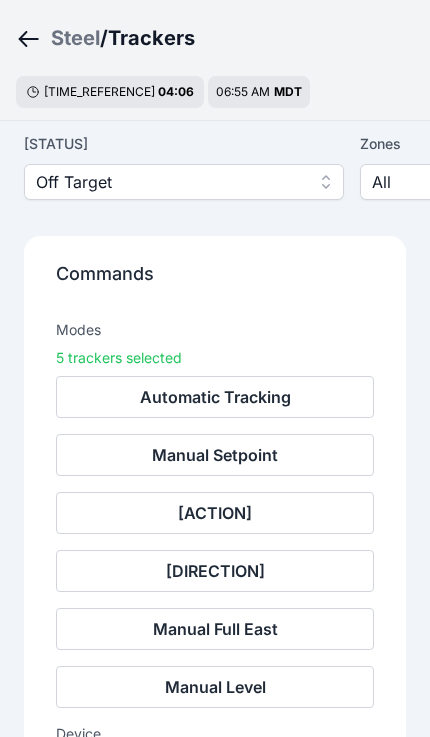 scroll, scrollTop: 72, scrollLeft: 0, axis: vertical 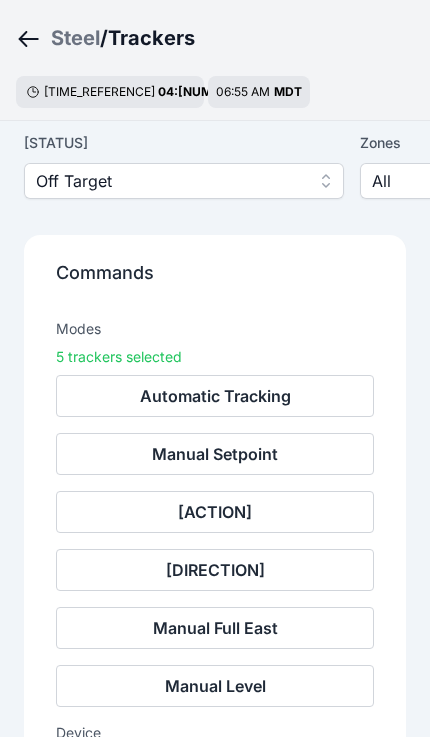 click on "Remote Reset" at bounding box center (215, 772) 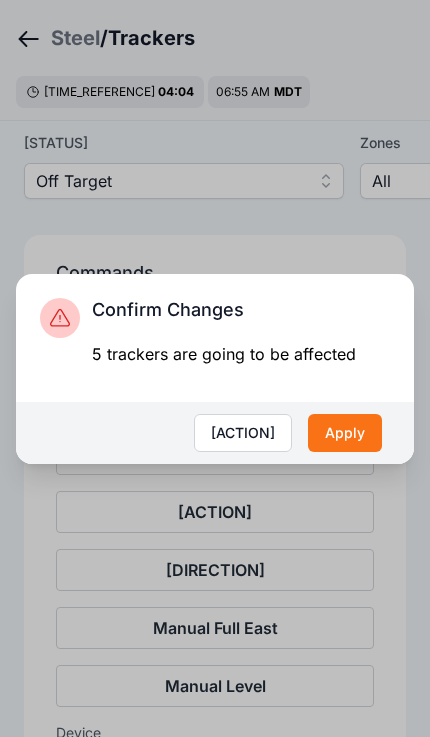 click on "Apply" at bounding box center [345, 433] 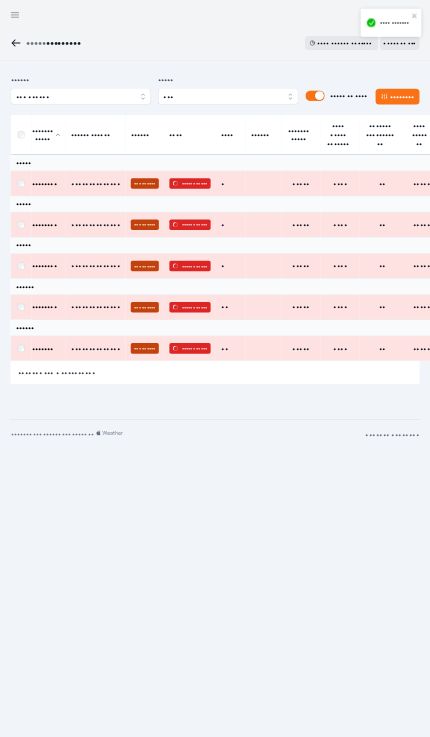 scroll, scrollTop: 0, scrollLeft: 0, axis: both 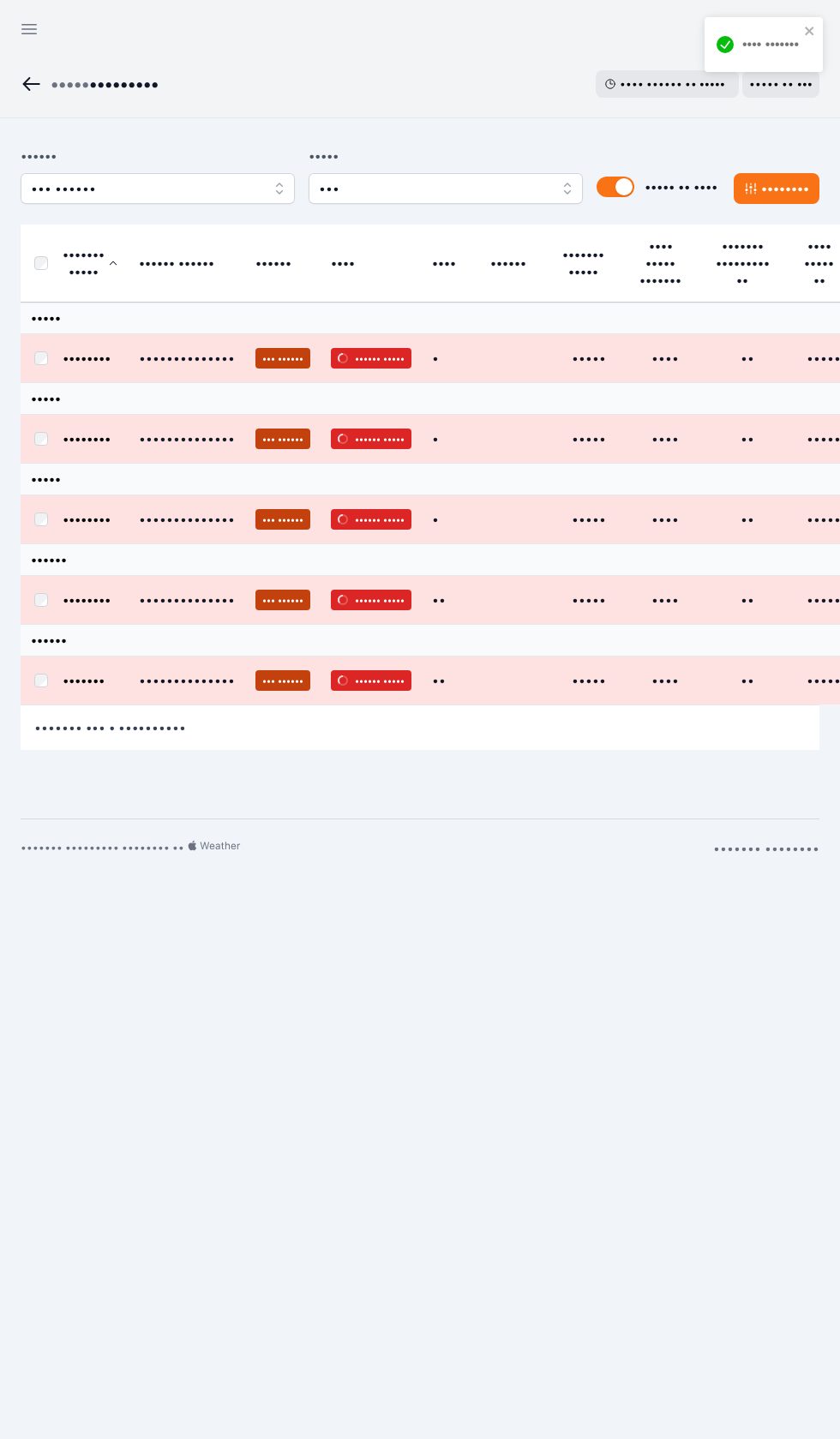 click on "•••• •••••••" at bounding box center (29, 29) 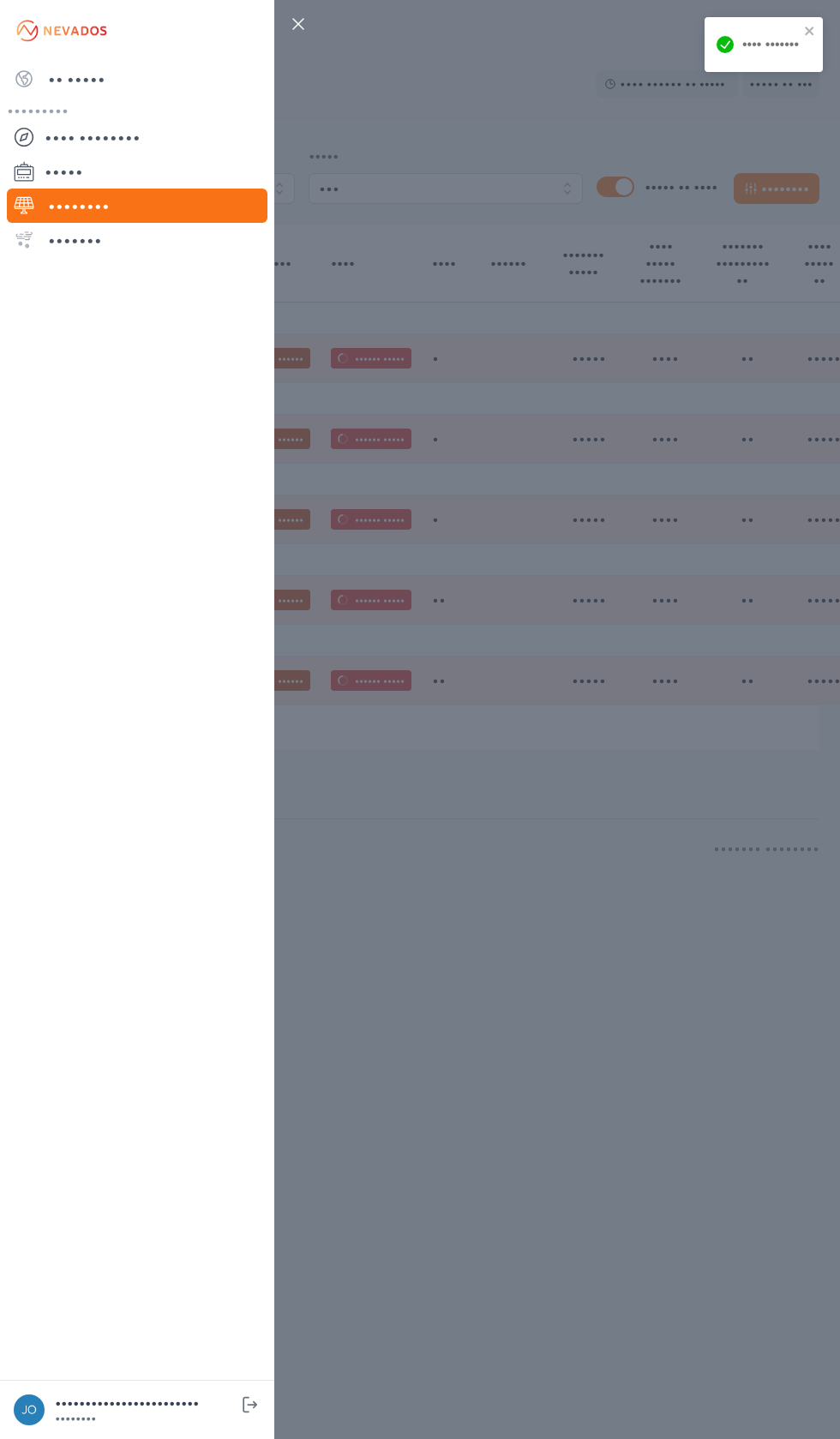 click on "•• •••••" at bounding box center (137, 79) 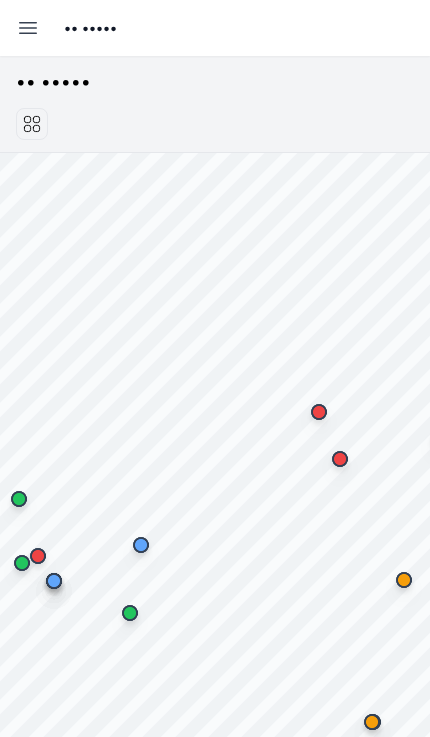 click at bounding box center (28, 28) 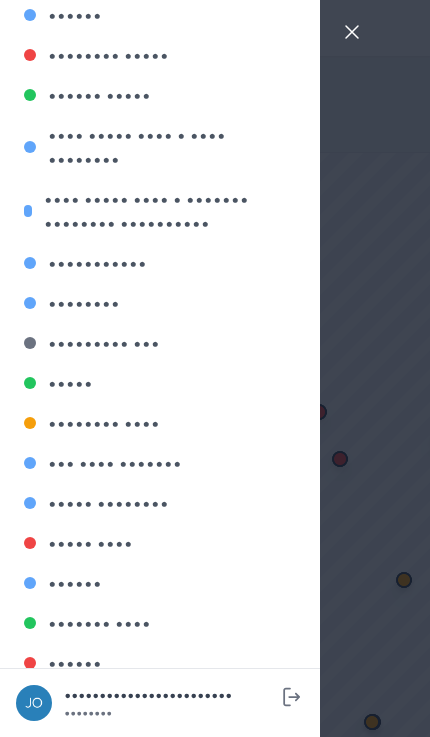 scroll, scrollTop: 1692, scrollLeft: 0, axis: vertical 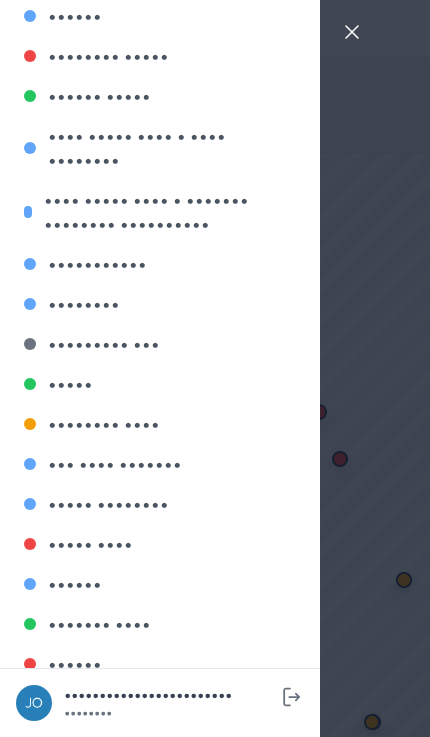 click on "•••••• •••••" at bounding box center [160, 96] 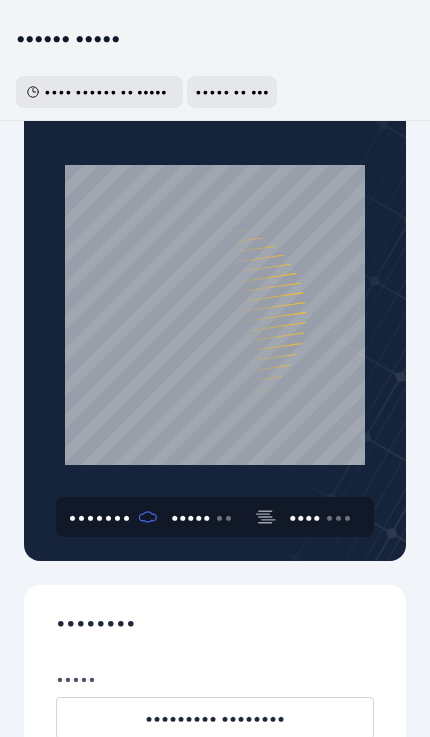 scroll, scrollTop: 0, scrollLeft: 0, axis: both 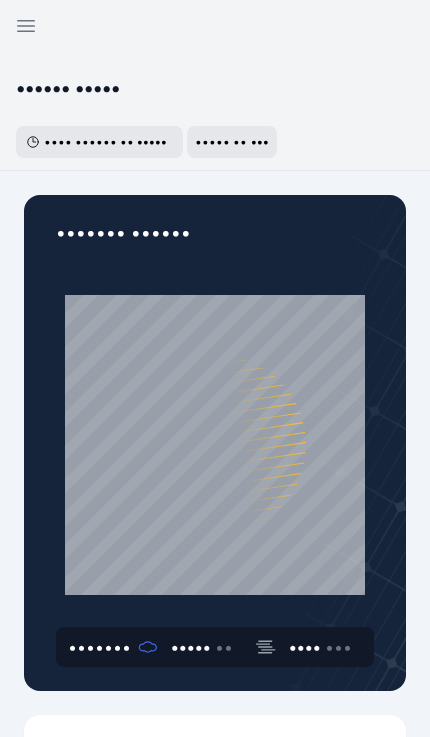 click at bounding box center [26, 26] 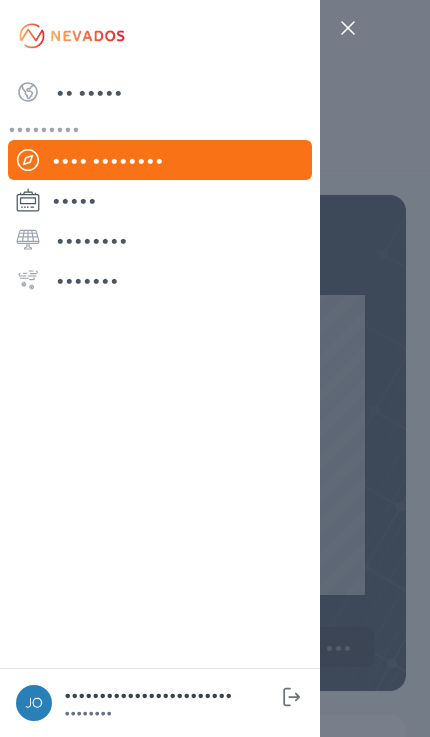 click on "•• •••••" at bounding box center [160, 92] 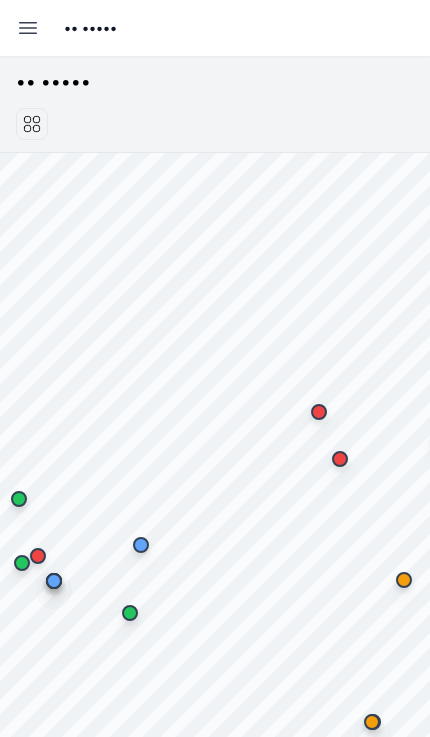 click at bounding box center (28, 28) 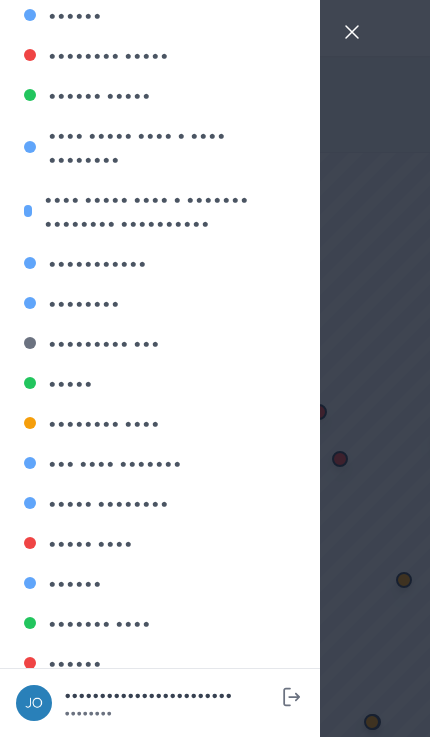 scroll, scrollTop: 1692, scrollLeft: 0, axis: vertical 